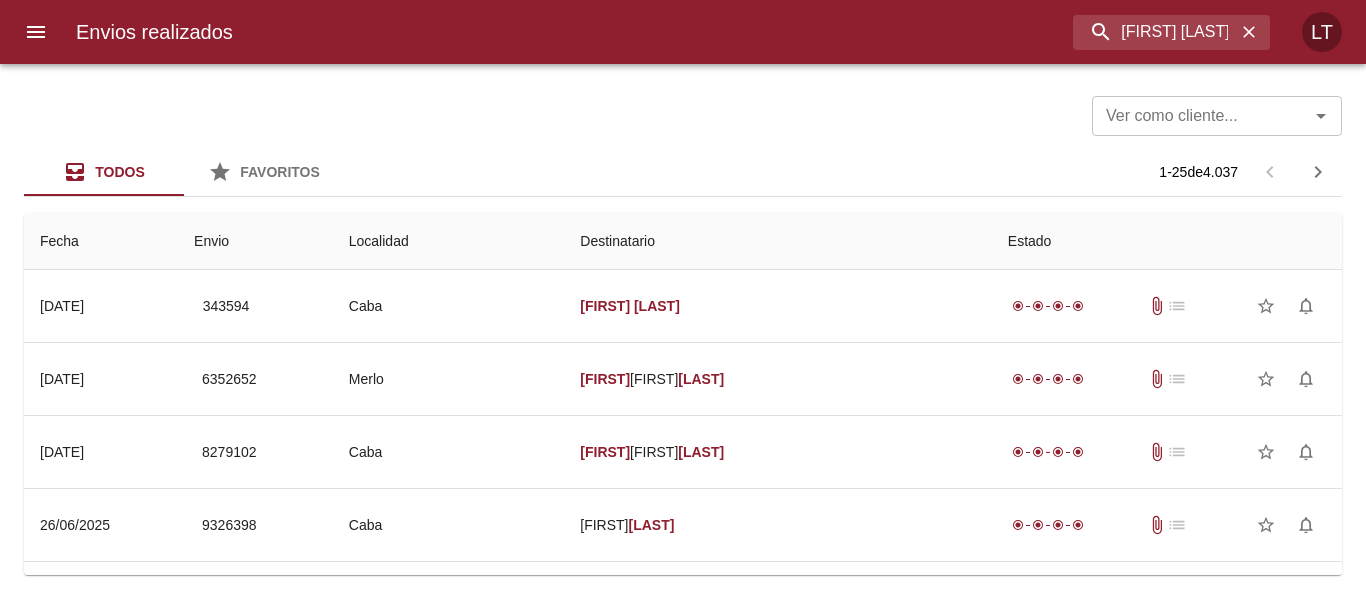 scroll, scrollTop: 0, scrollLeft: 0, axis: both 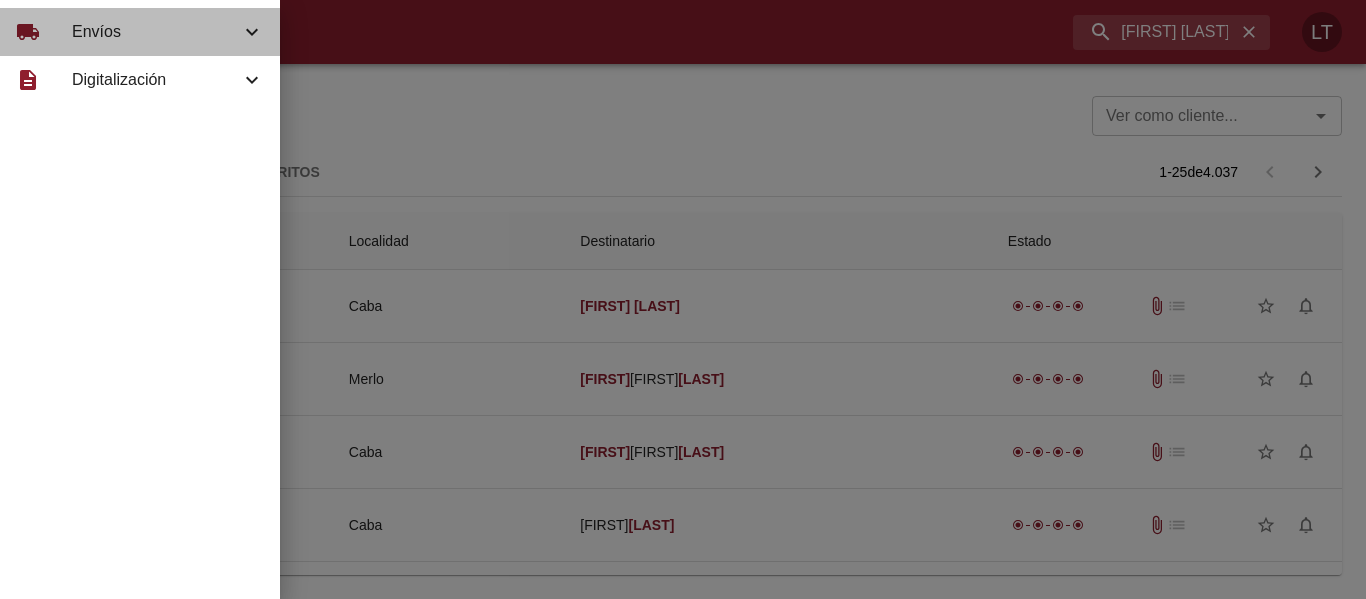click on "Envíos" at bounding box center (156, 32) 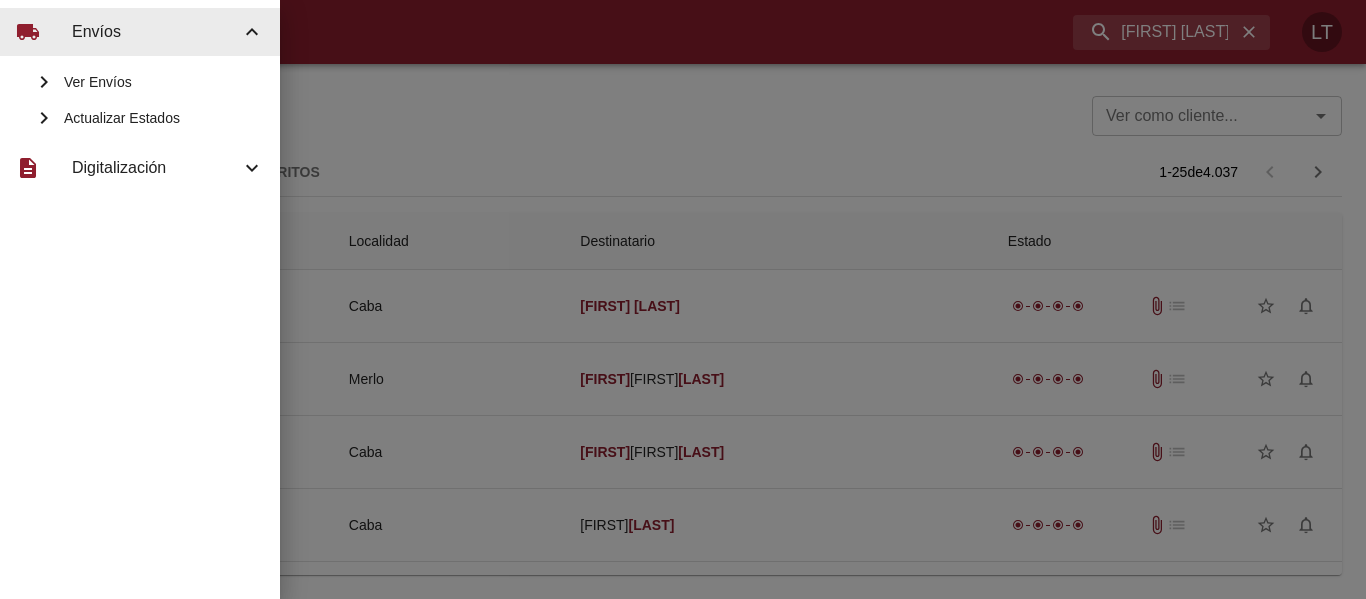 click on "Ver Envíos" at bounding box center [164, 82] 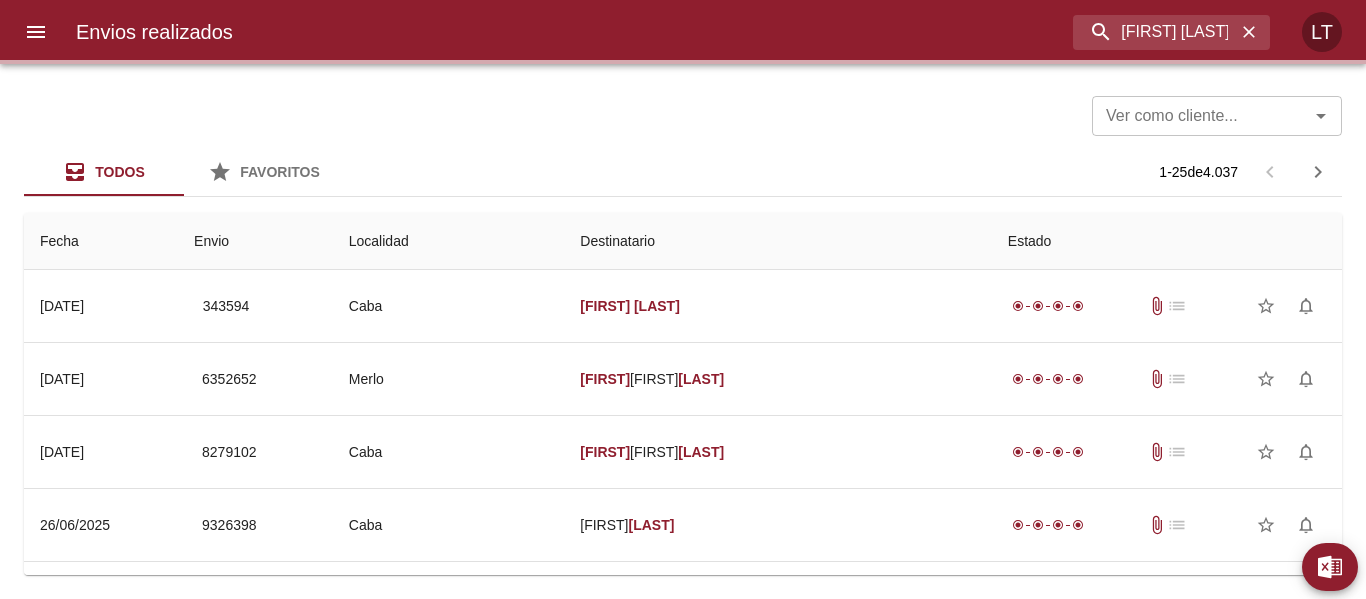 click at bounding box center (36, 32) 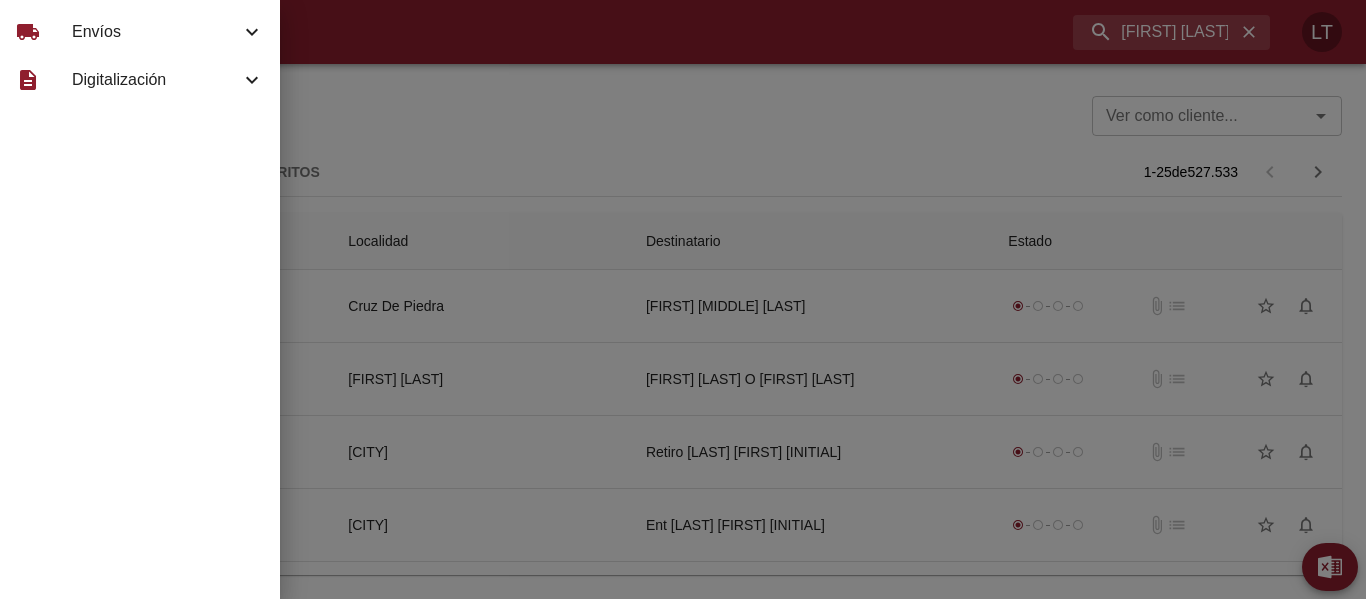 click on "Envíos" at bounding box center [156, 32] 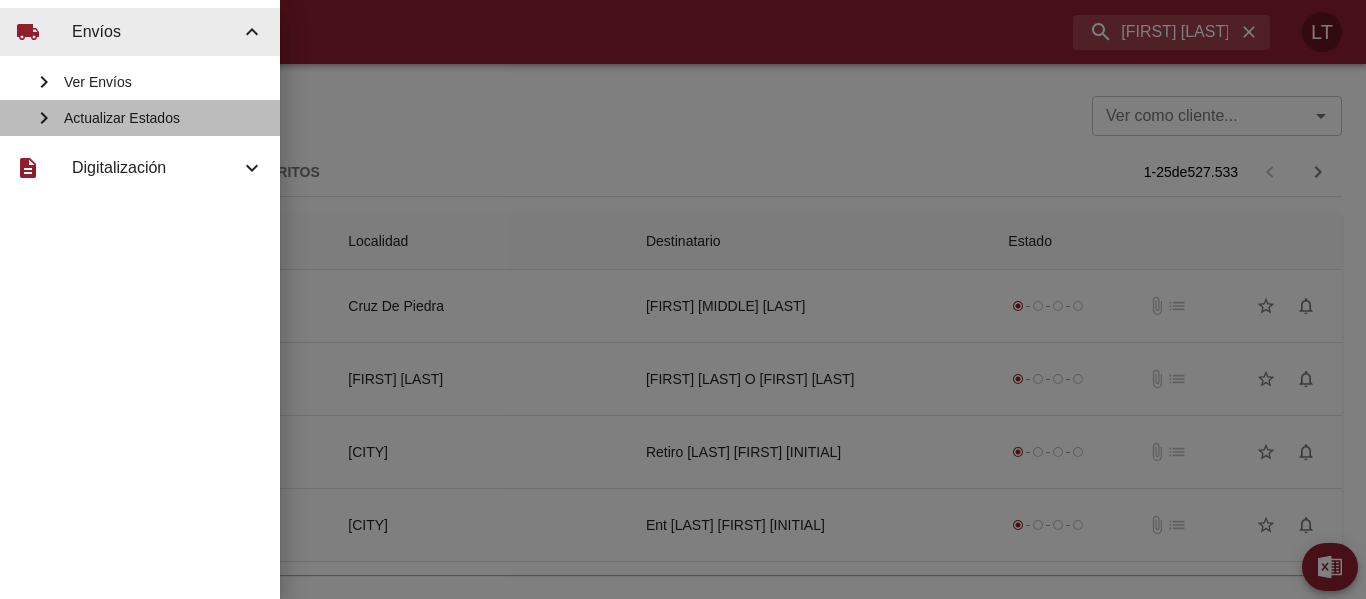 click on "Actualizar Estados" at bounding box center (140, 118) 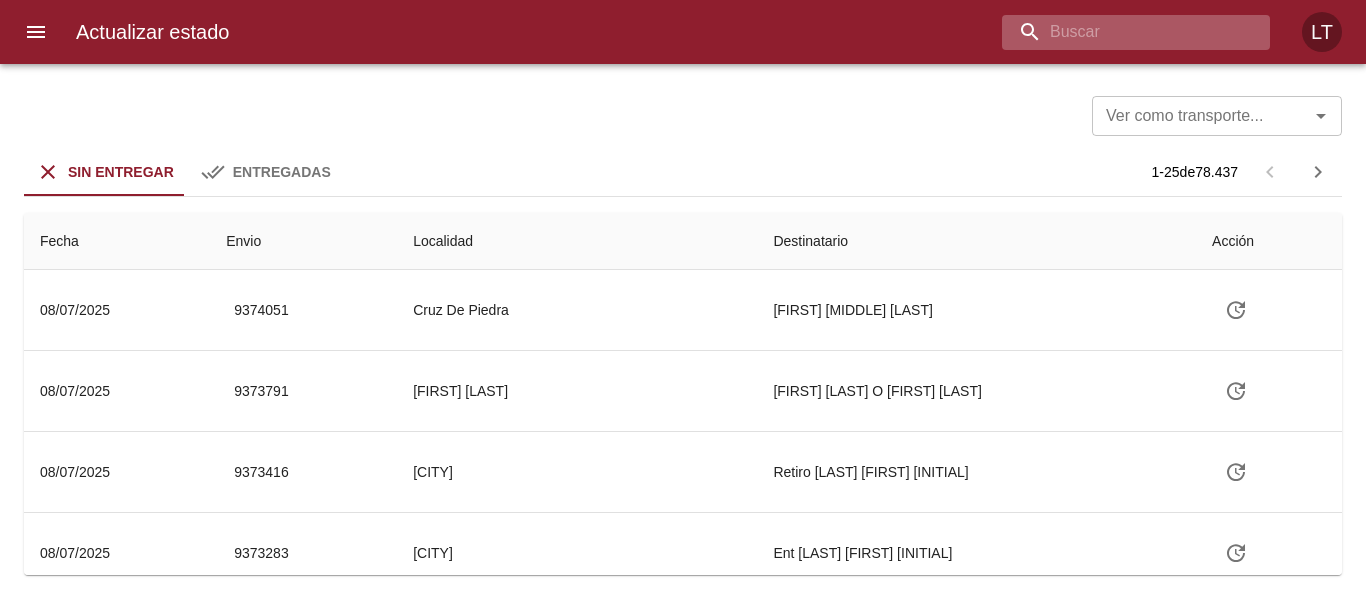 click at bounding box center [1119, 32] 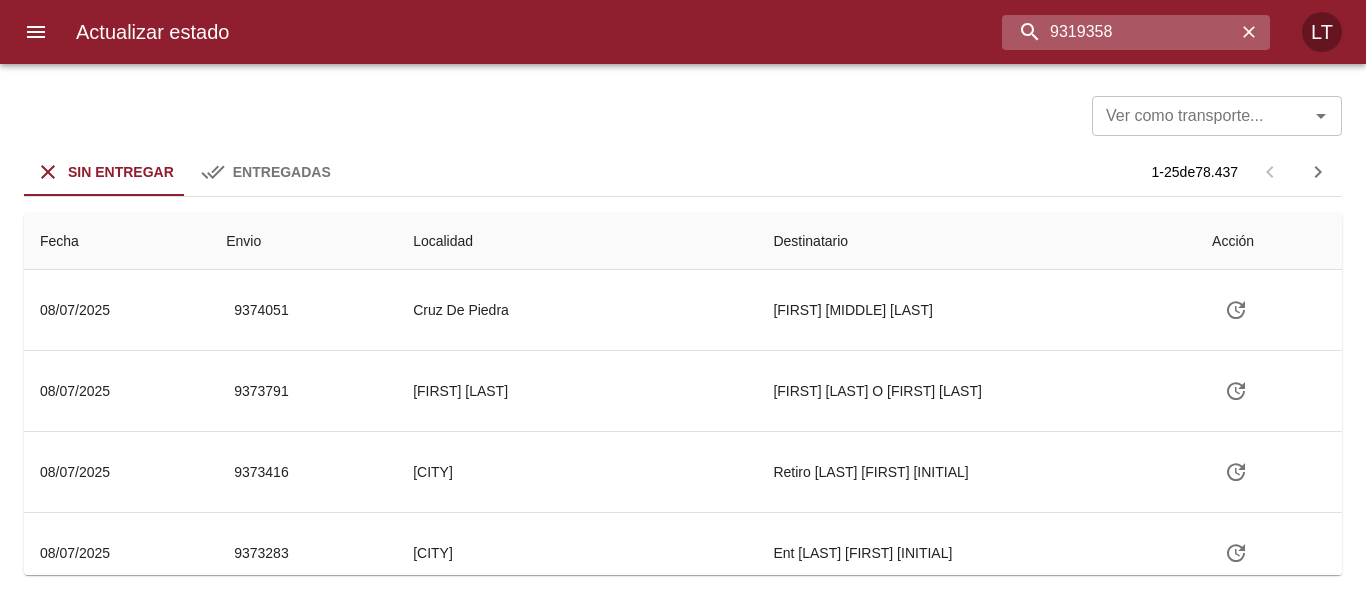 type on "9319358" 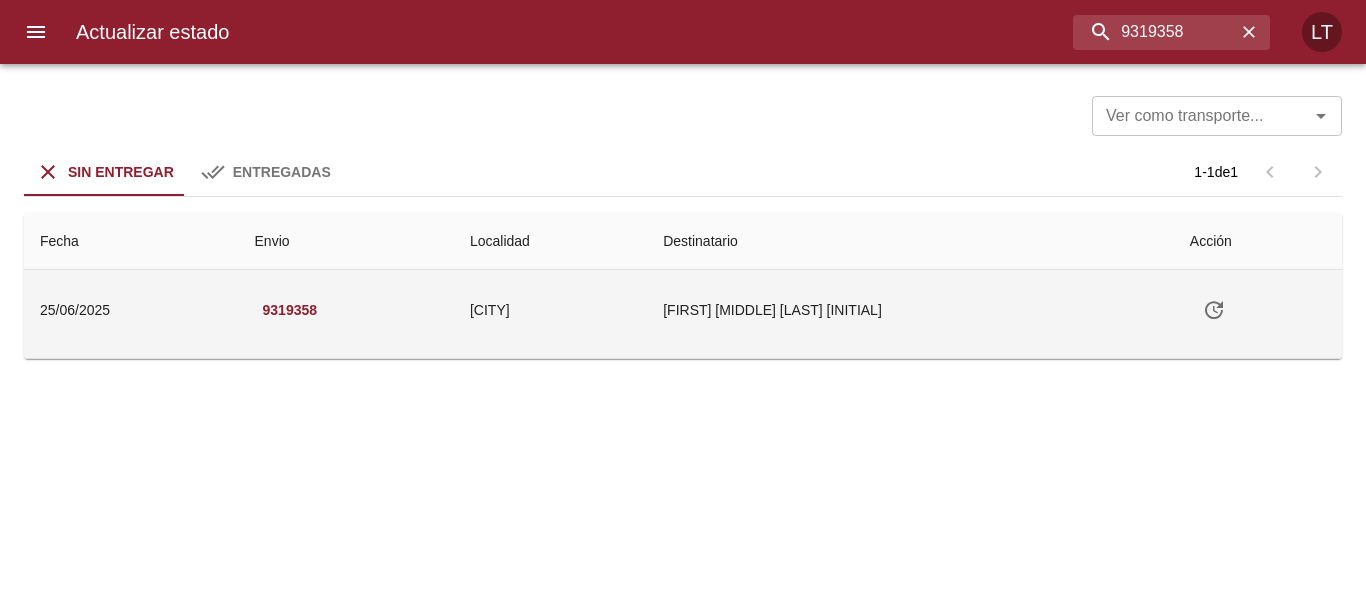 click at bounding box center (1258, 310) 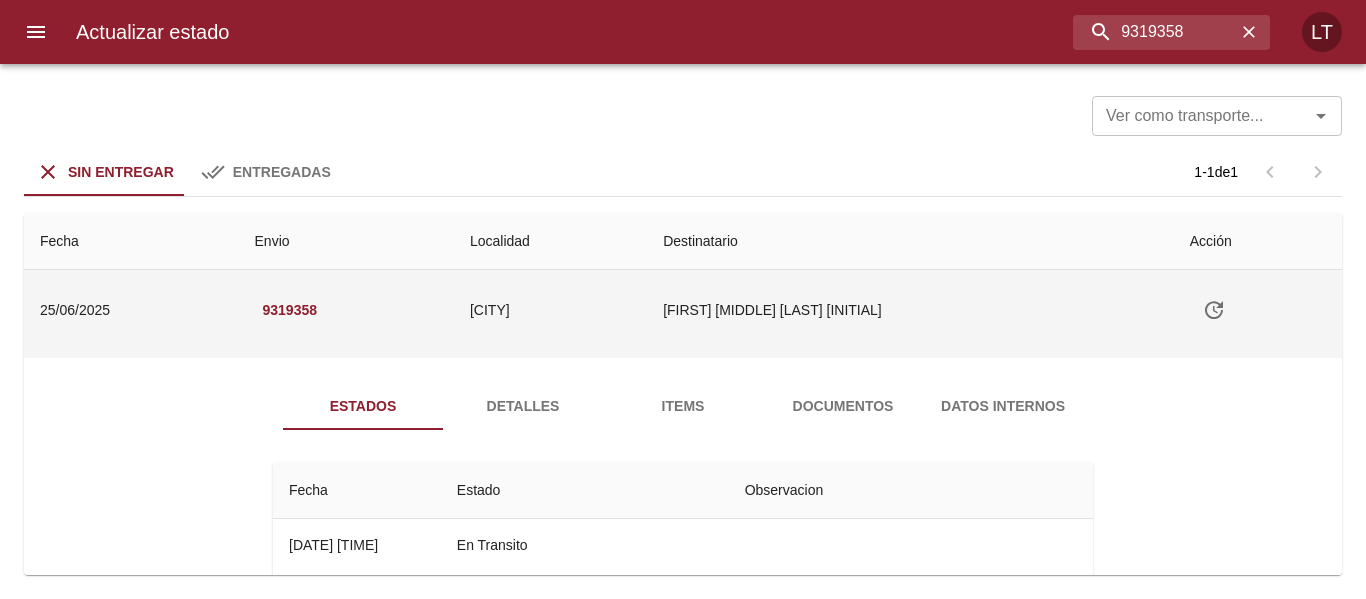 click at bounding box center (1258, 310) 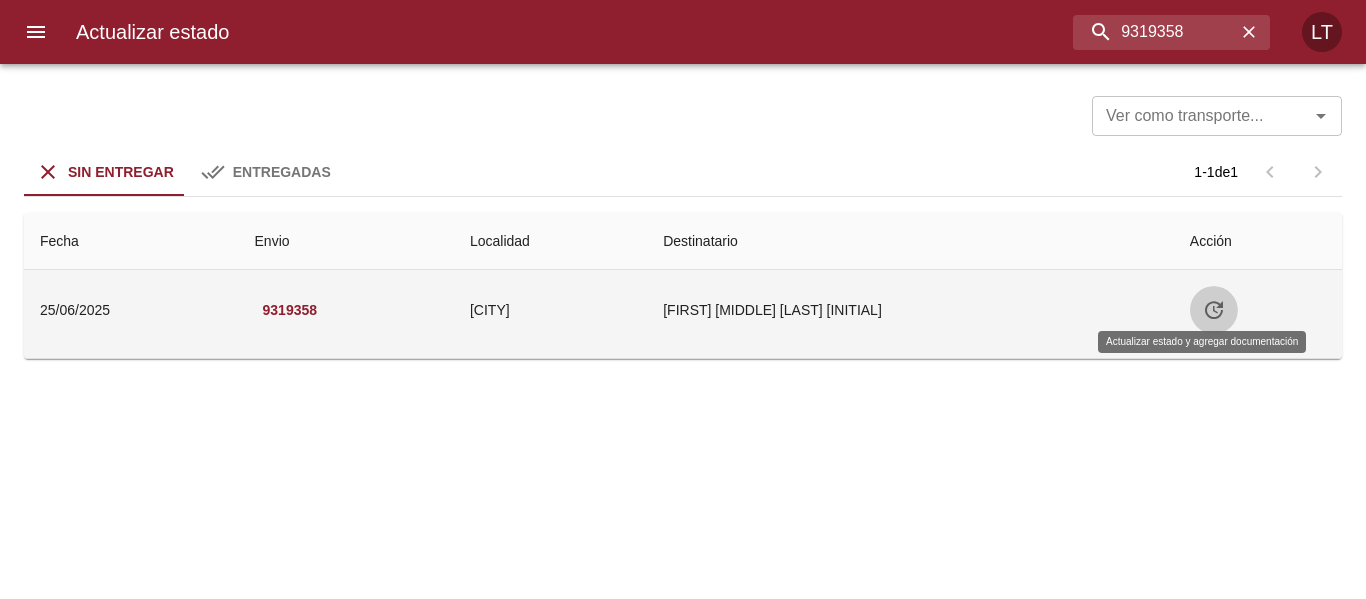 click at bounding box center (1214, 310) 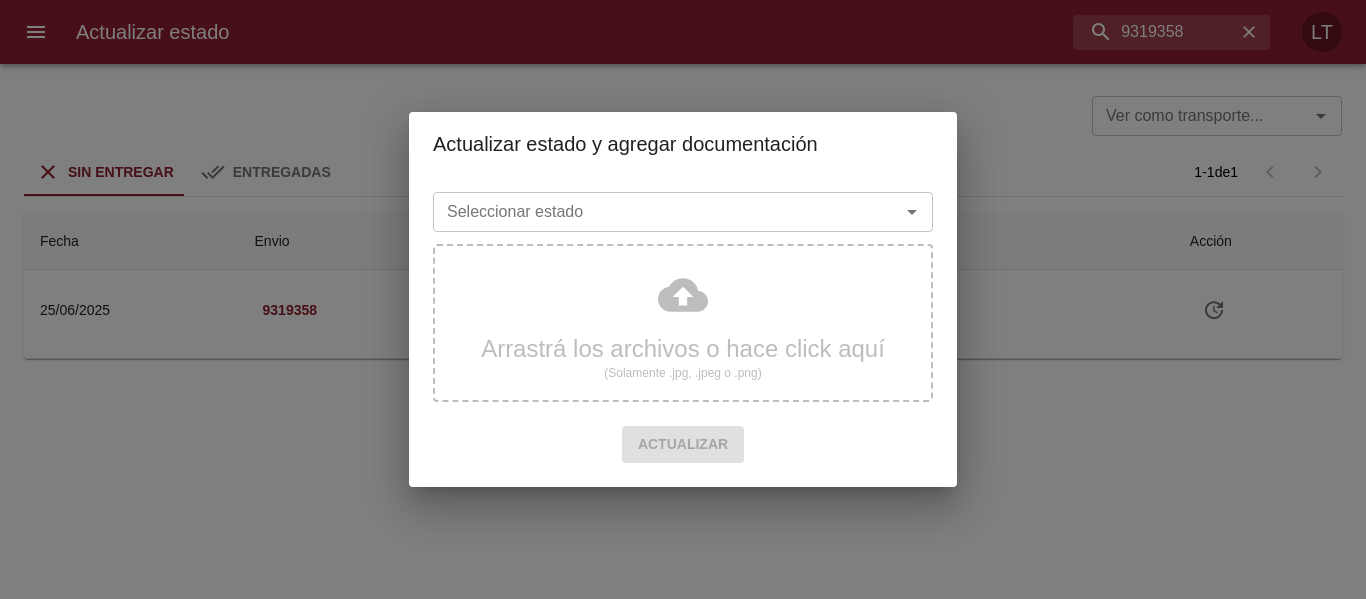 click on "Seleccionar estado" at bounding box center (653, 212) 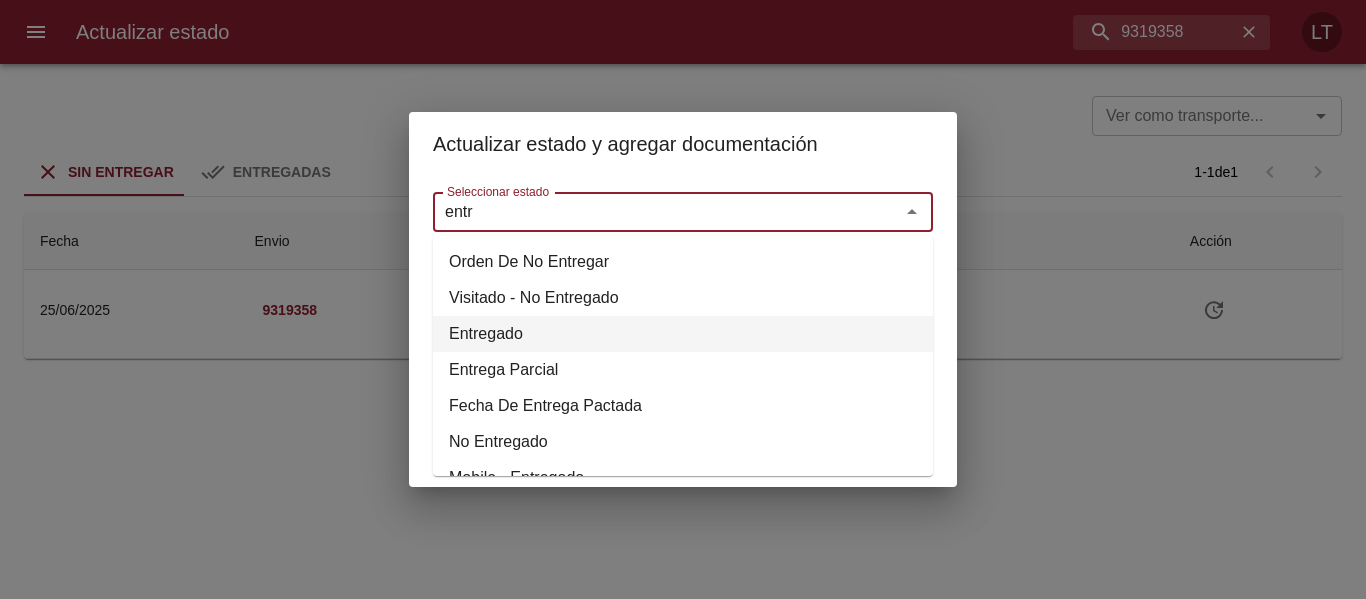 click on "Entregado" at bounding box center (683, 334) 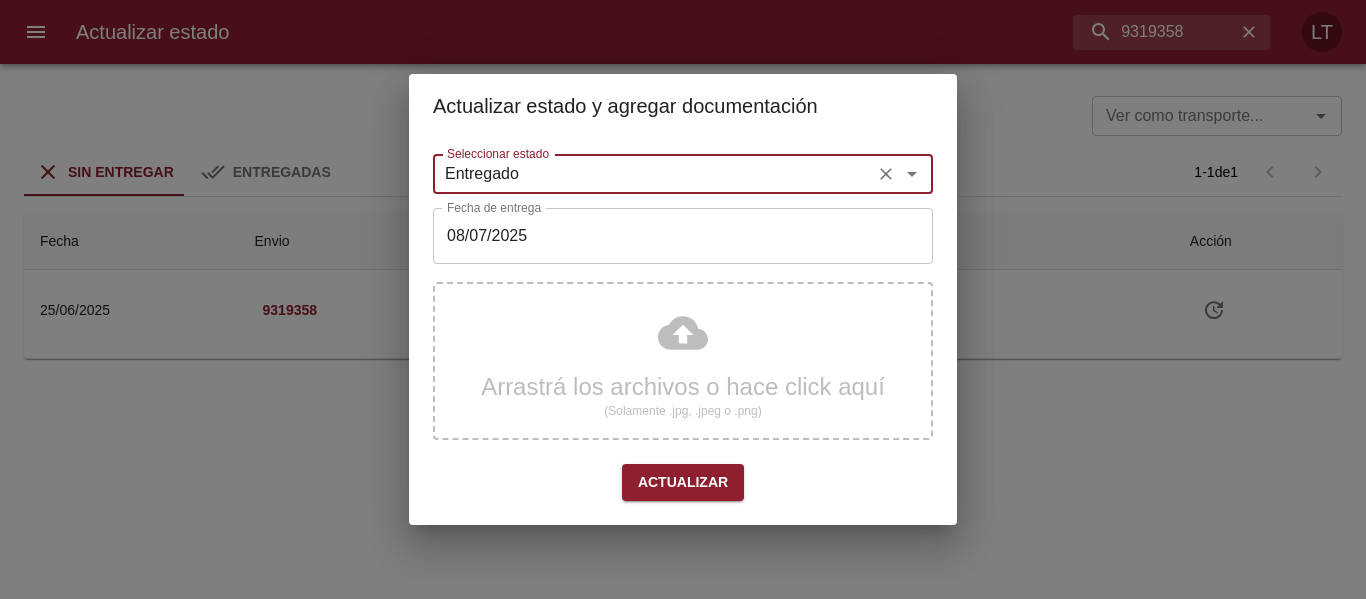 type on "Entregado" 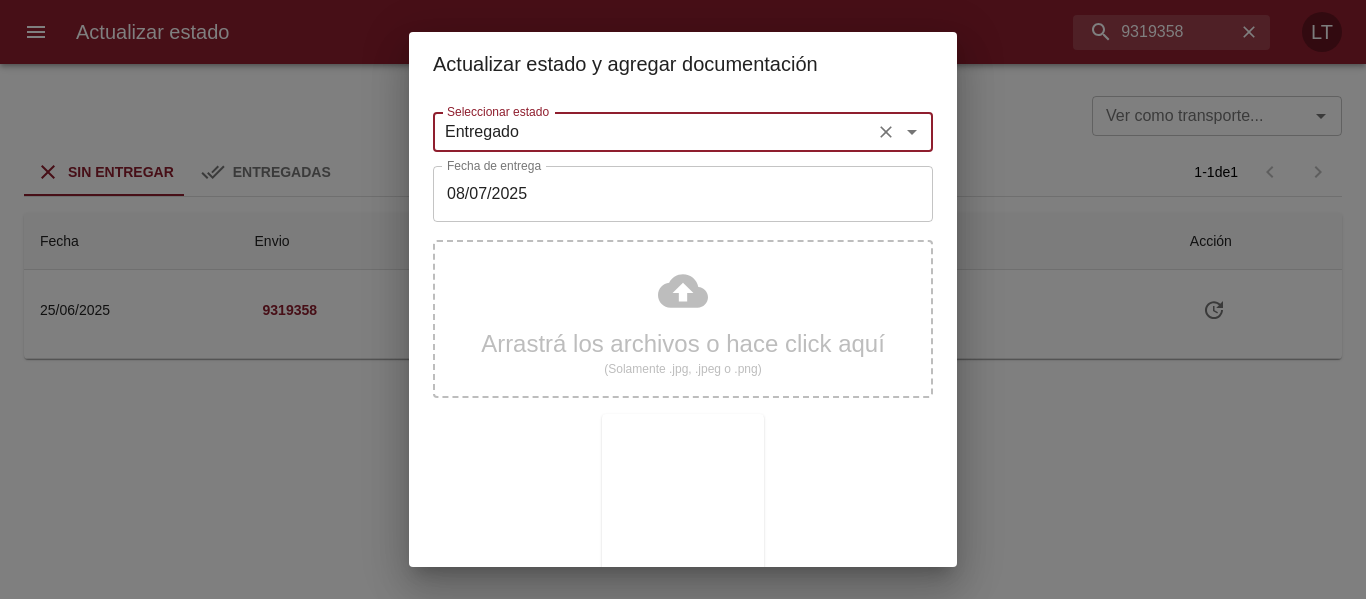 scroll, scrollTop: 187, scrollLeft: 0, axis: vertical 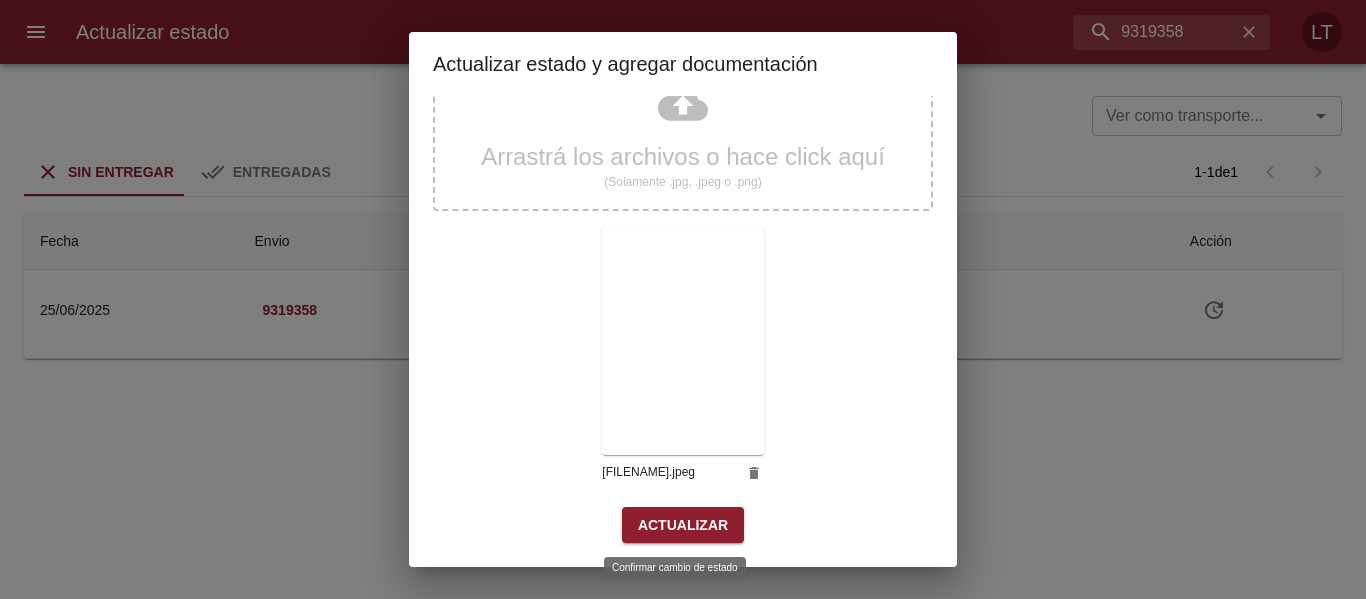 click on "Actualizar" at bounding box center (683, 525) 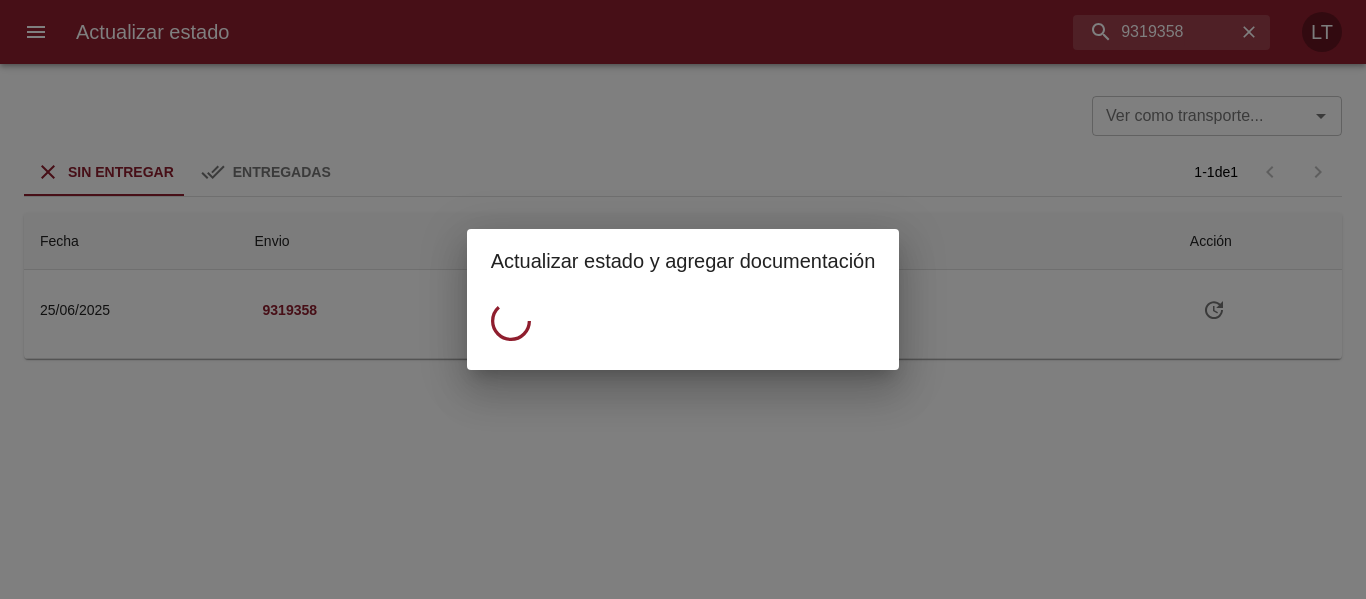 scroll, scrollTop: 0, scrollLeft: 0, axis: both 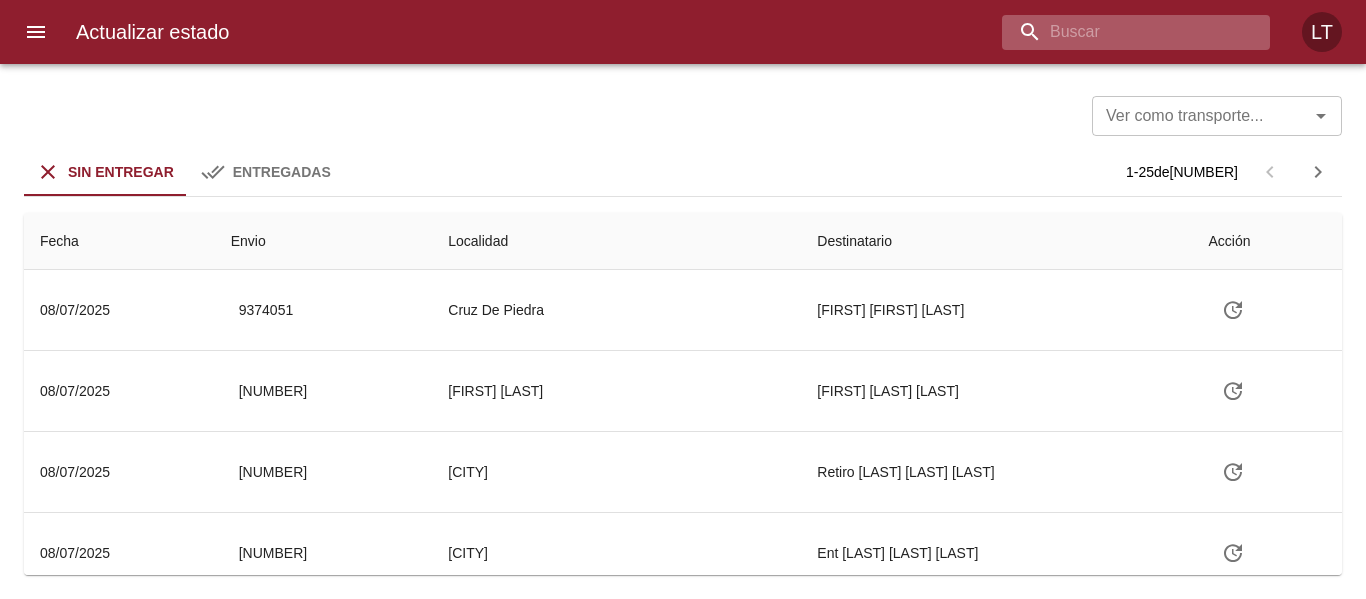 click at bounding box center (1119, 32) 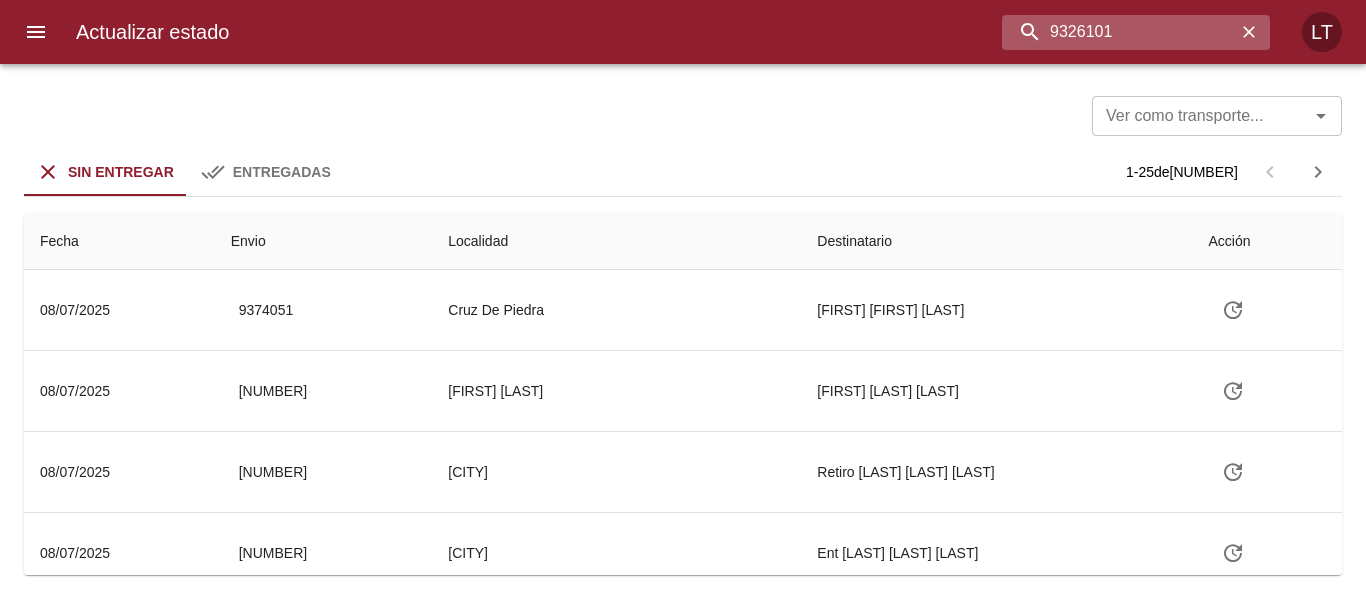 type on "9326101" 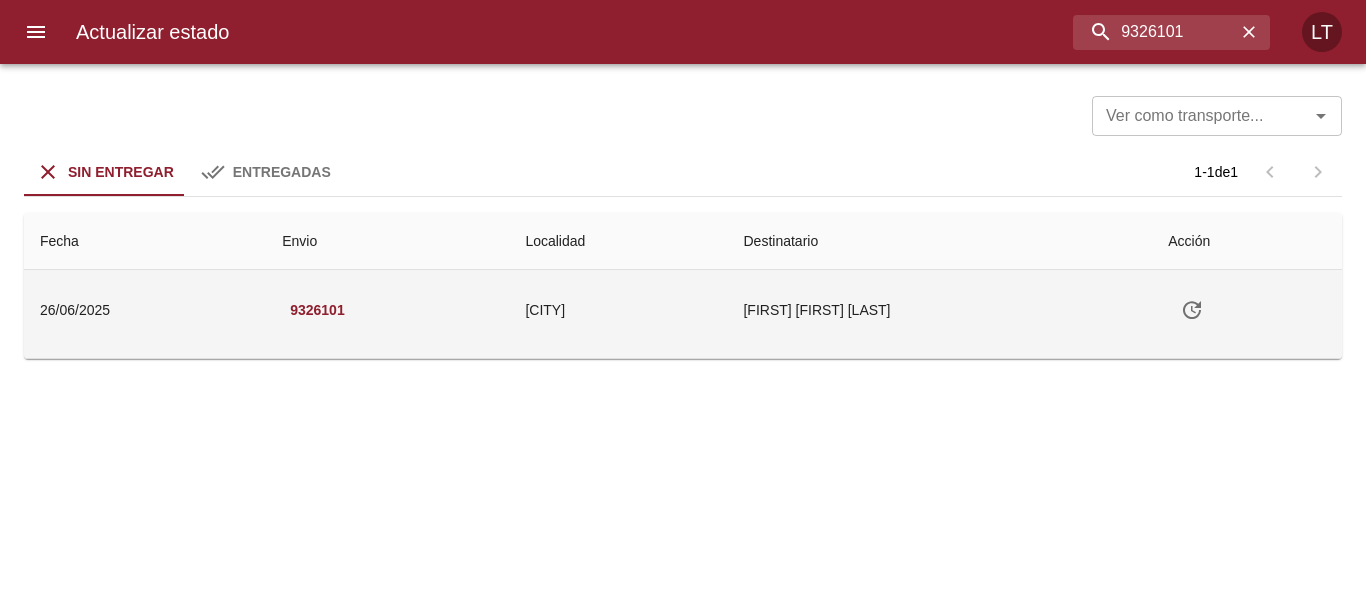 click at bounding box center (1192, 310) 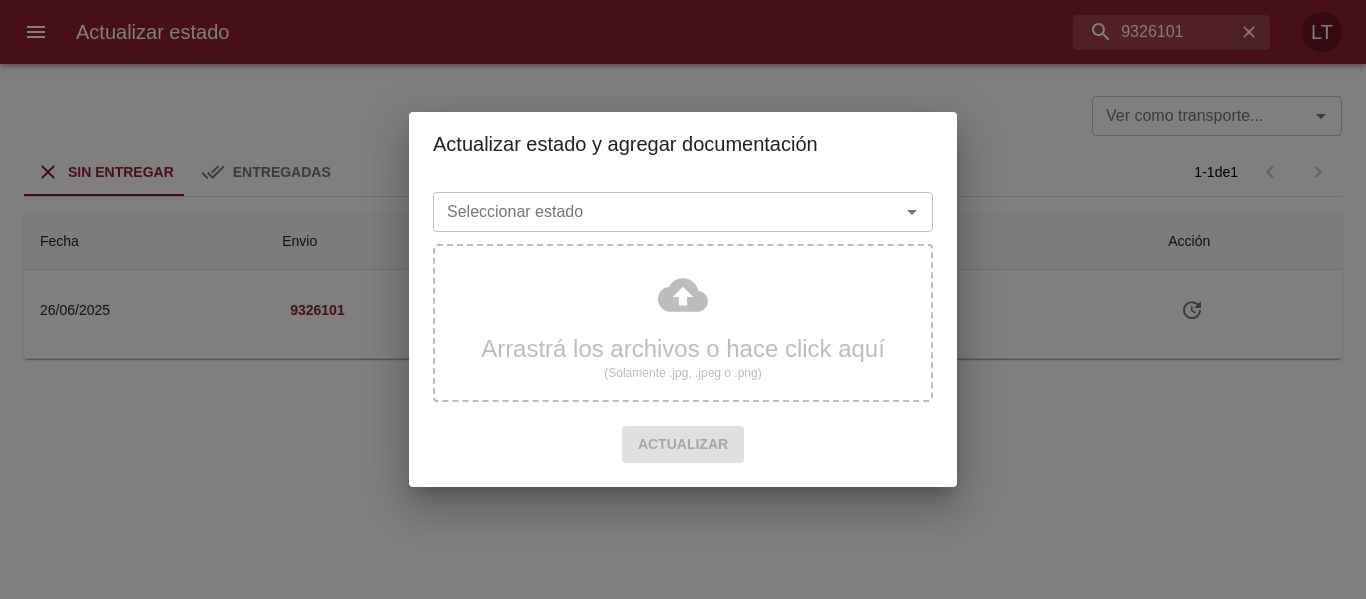 click on "Seleccionar estado" at bounding box center [653, 212] 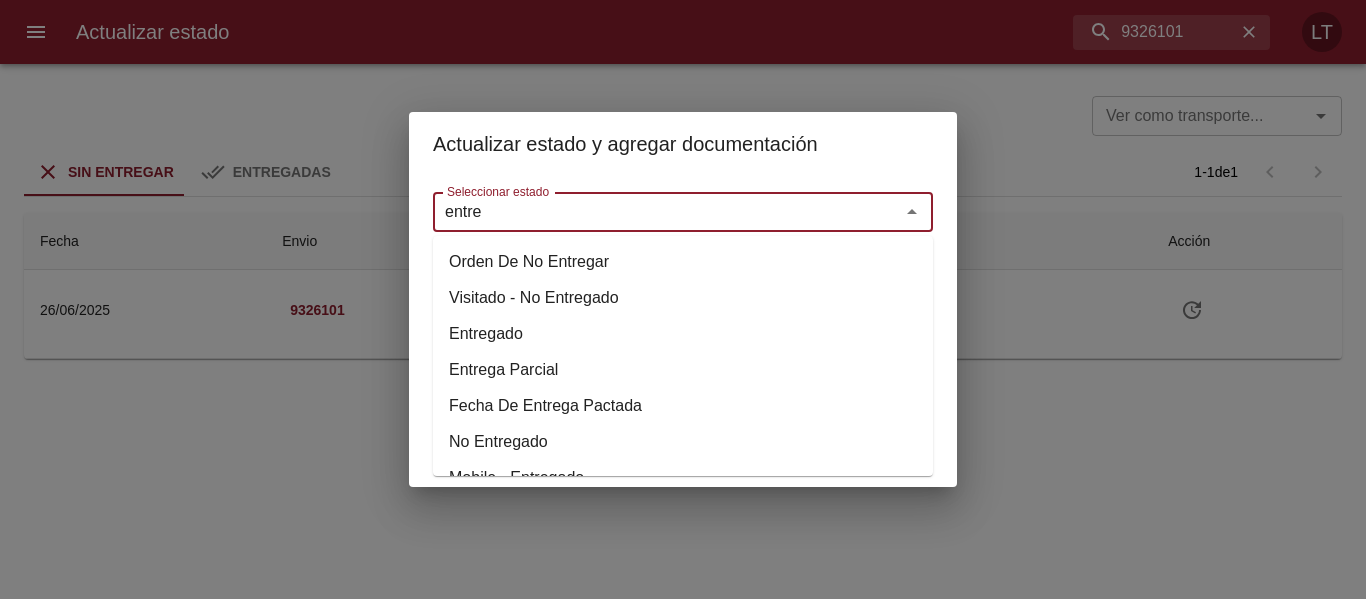 click on "Entregado" at bounding box center [683, 334] 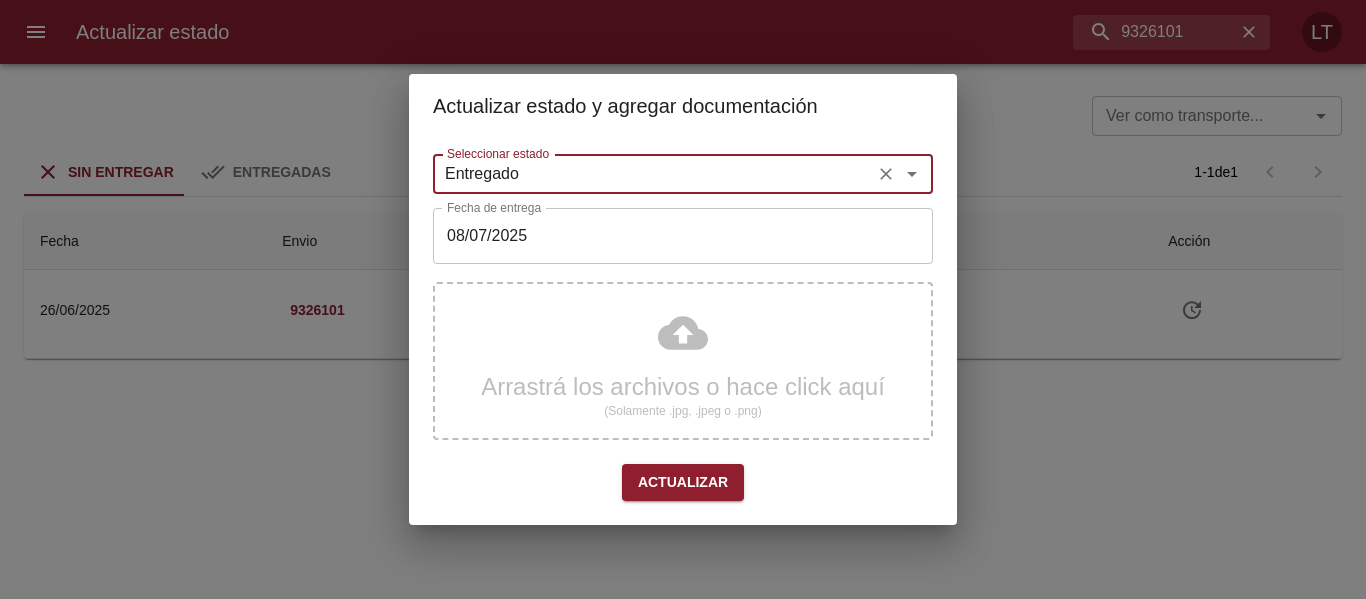 type on "Entregado" 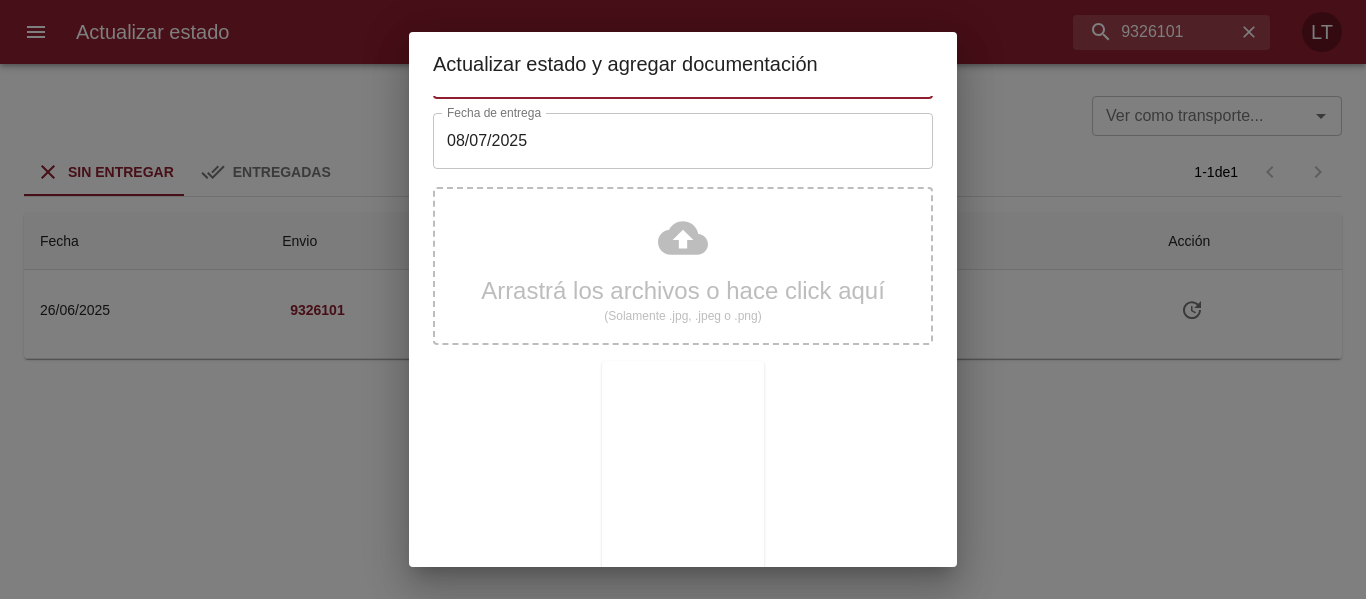 scroll, scrollTop: 187, scrollLeft: 0, axis: vertical 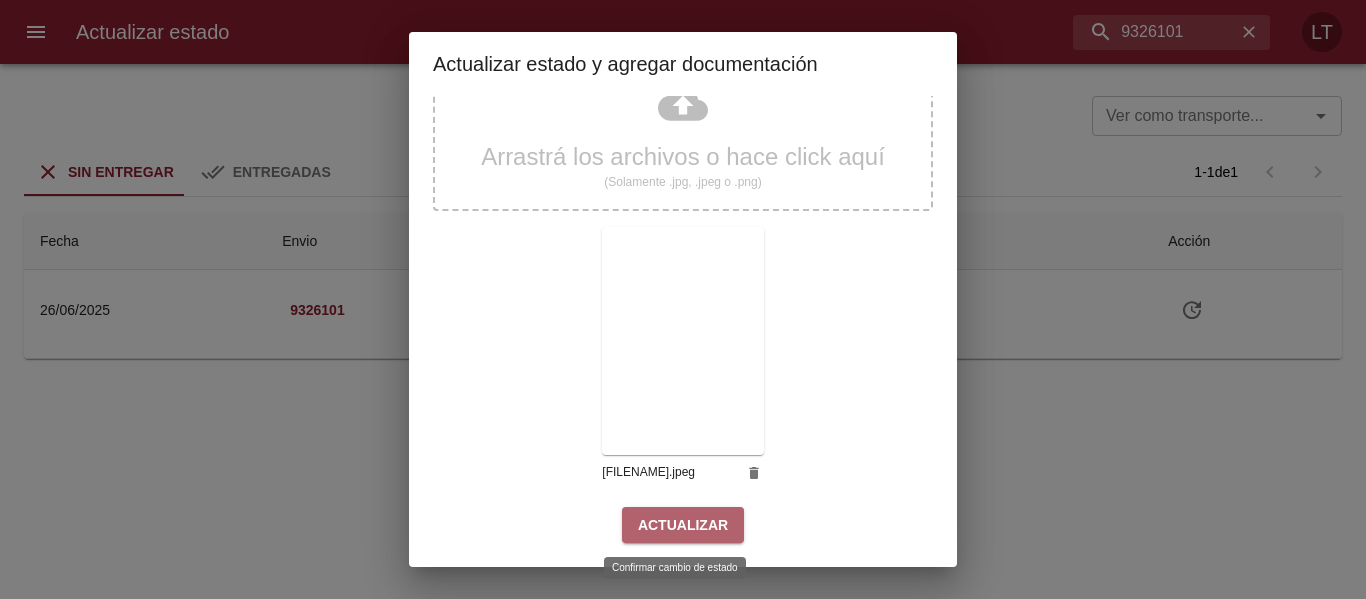 click on "Actualizar" at bounding box center (683, 525) 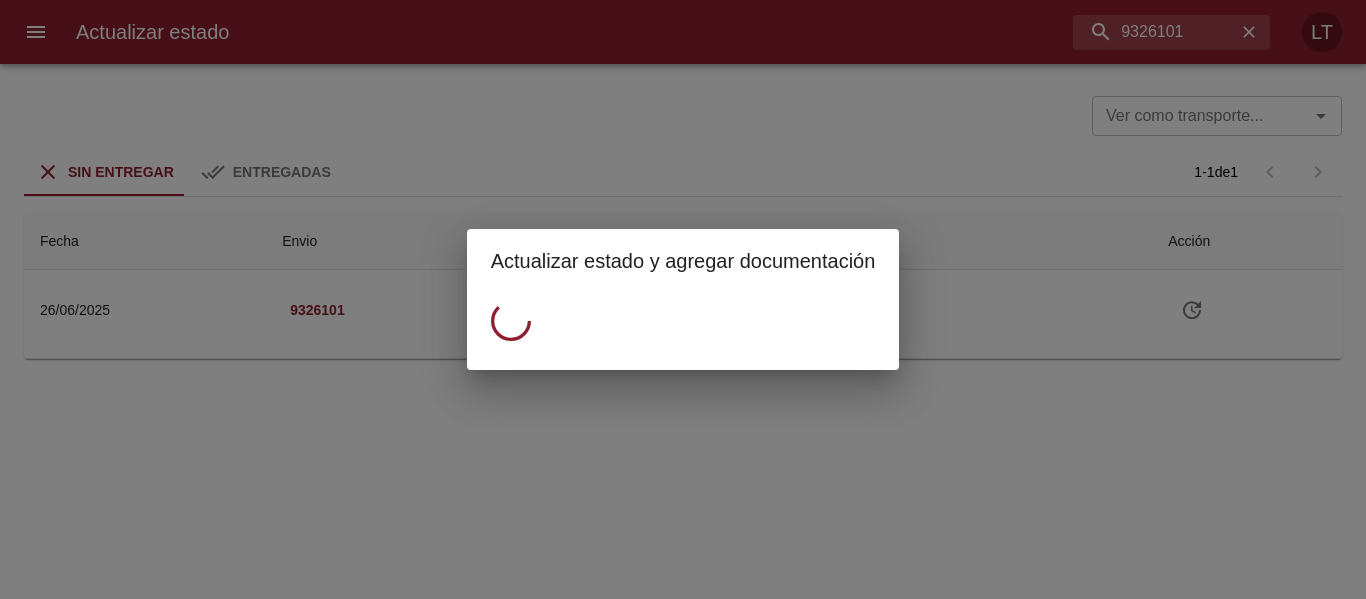 scroll, scrollTop: 0, scrollLeft: 0, axis: both 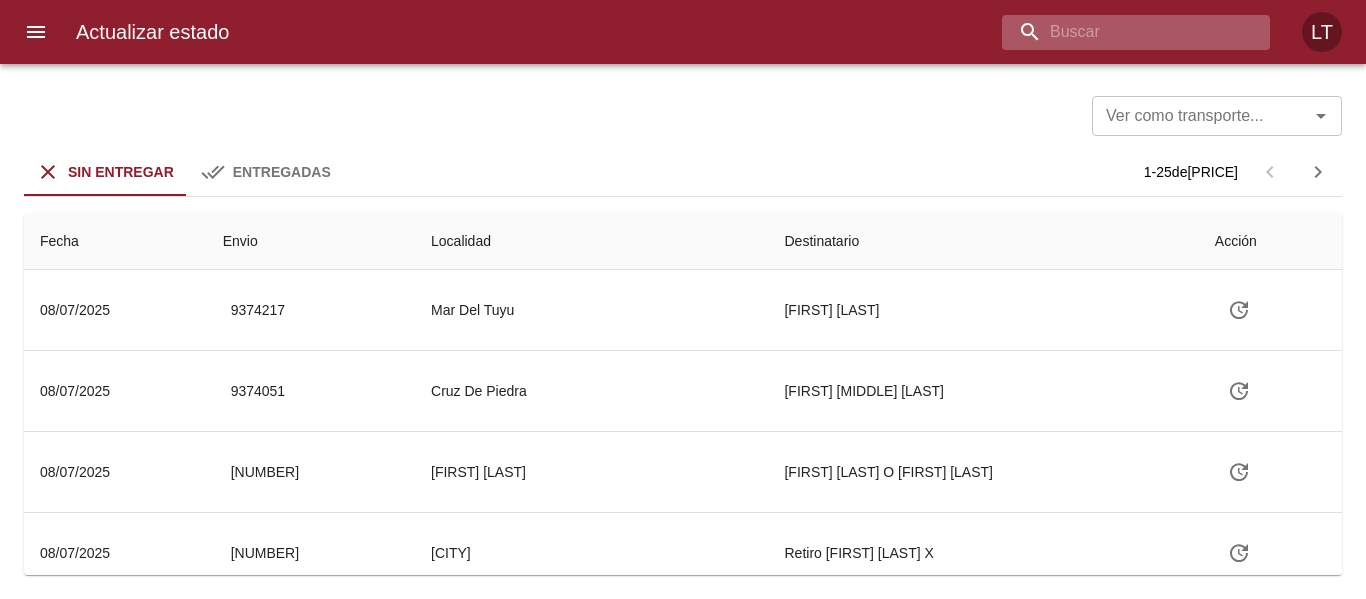 click at bounding box center (1119, 32) 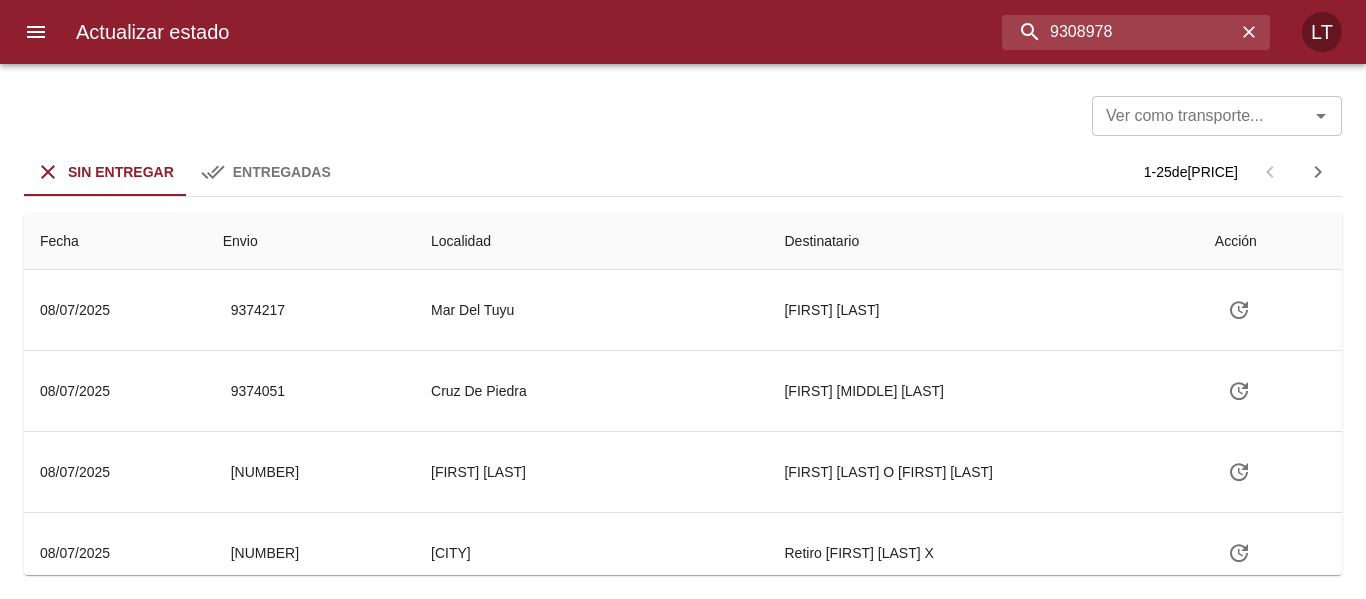 type on "9308978" 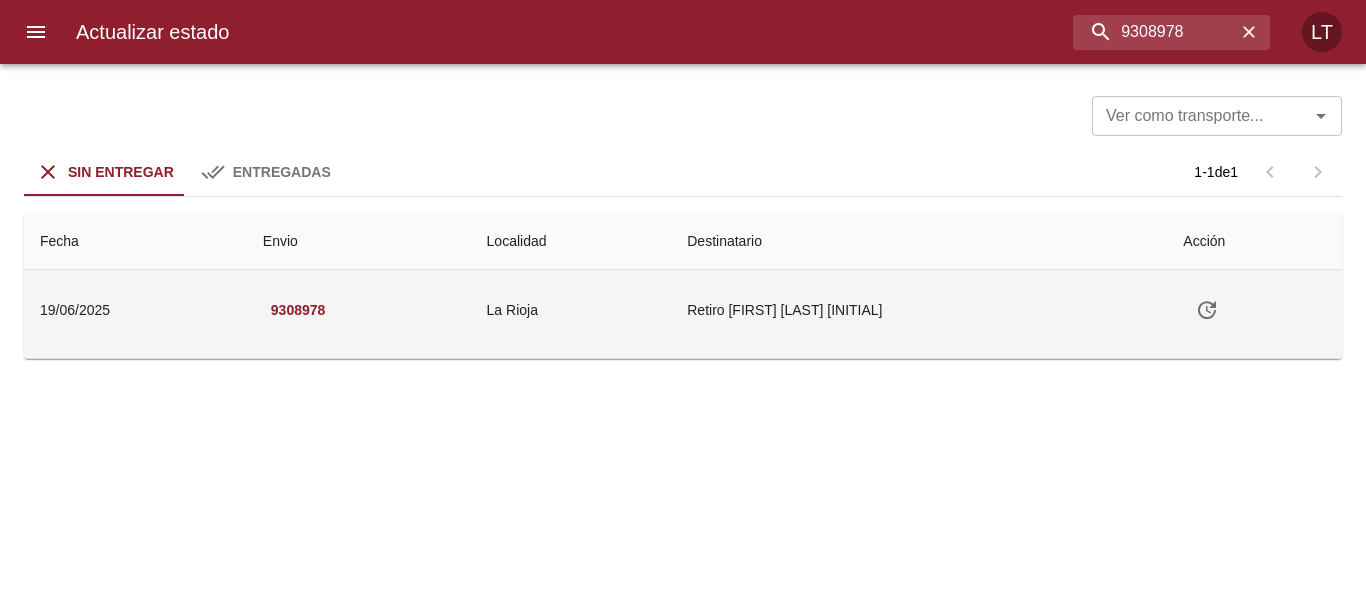 click on "Retiro Ariel Montivero Bp" at bounding box center (919, 310) 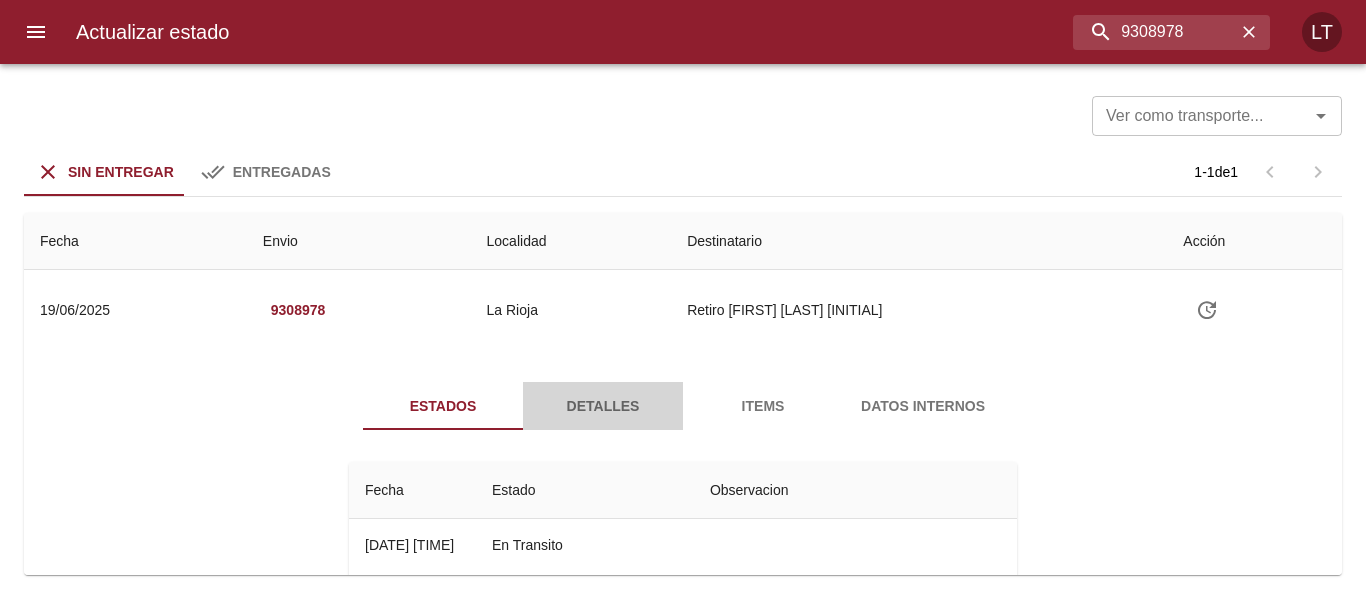 click on "Detalles" at bounding box center [603, 406] 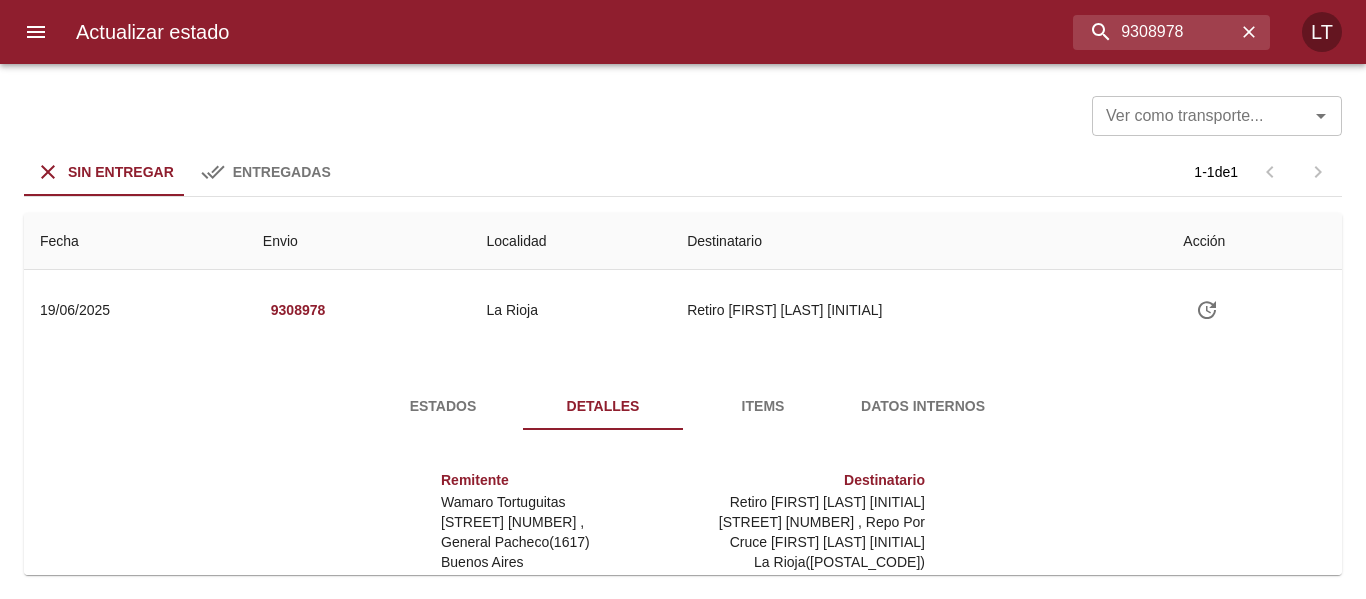 type 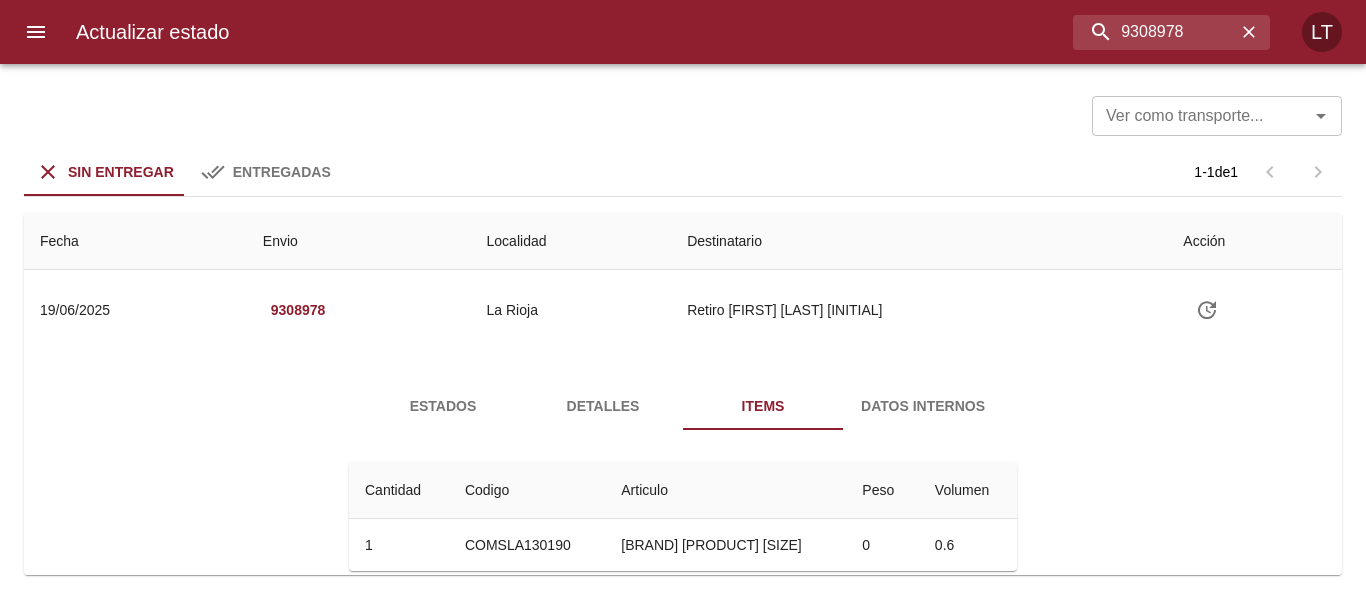 scroll, scrollTop: 37, scrollLeft: 0, axis: vertical 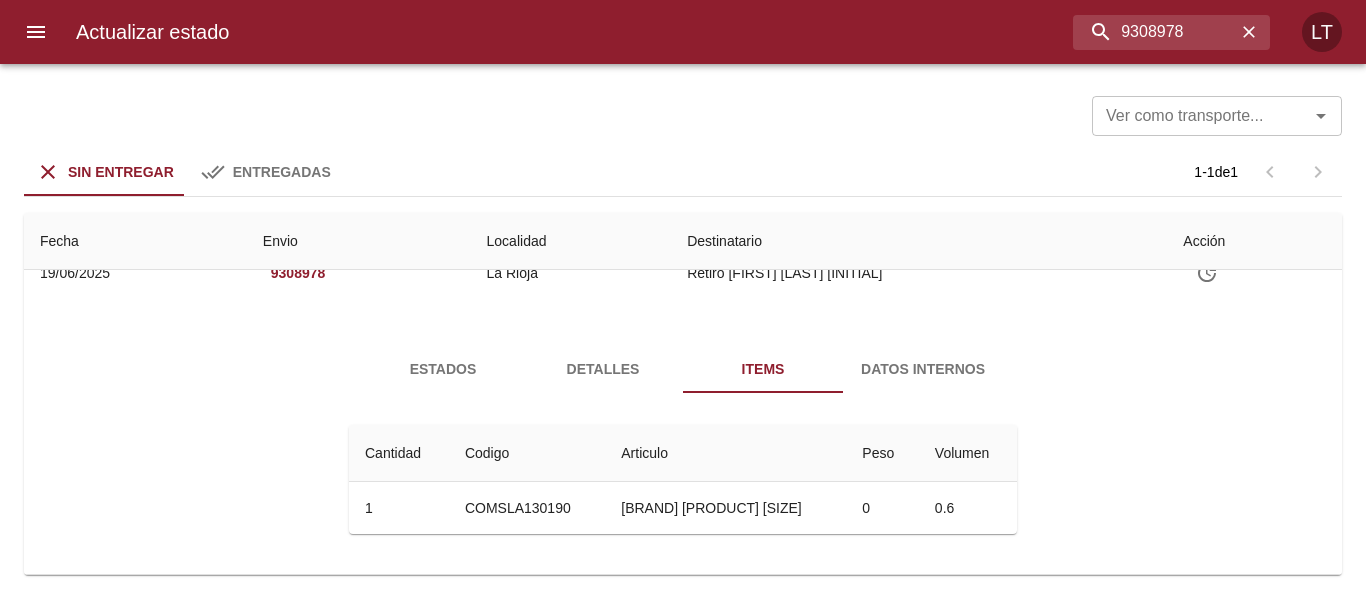 type 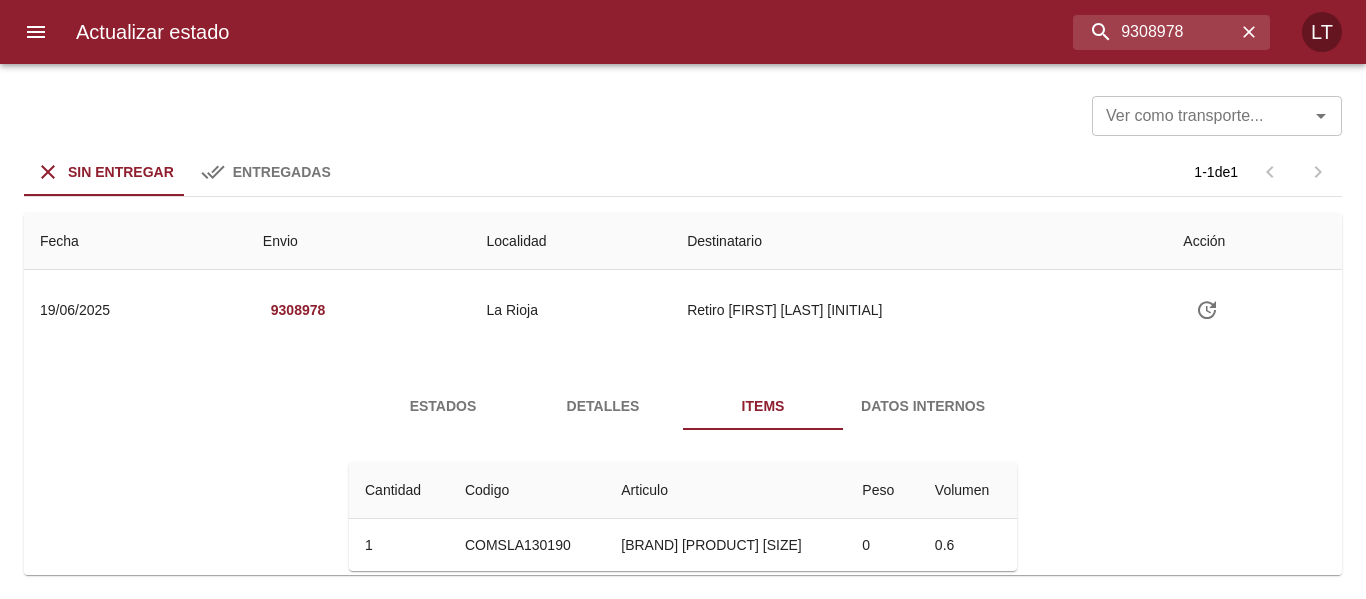 click on "Estados" at bounding box center (443, 406) 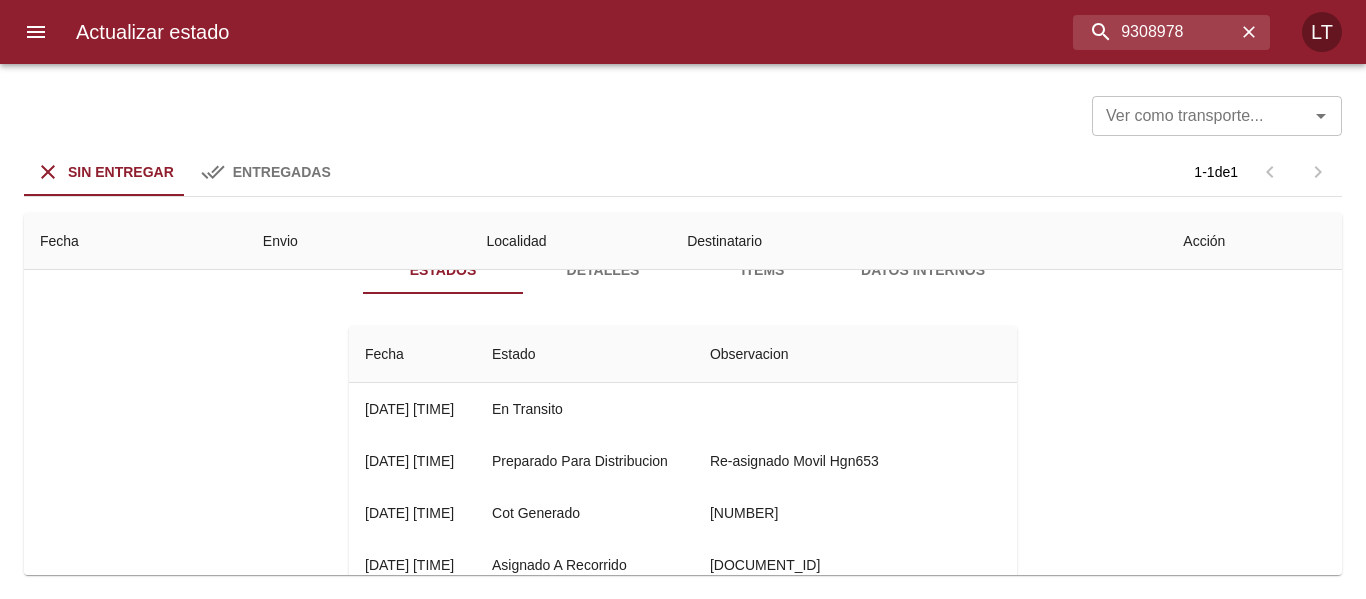 scroll, scrollTop: 100, scrollLeft: 0, axis: vertical 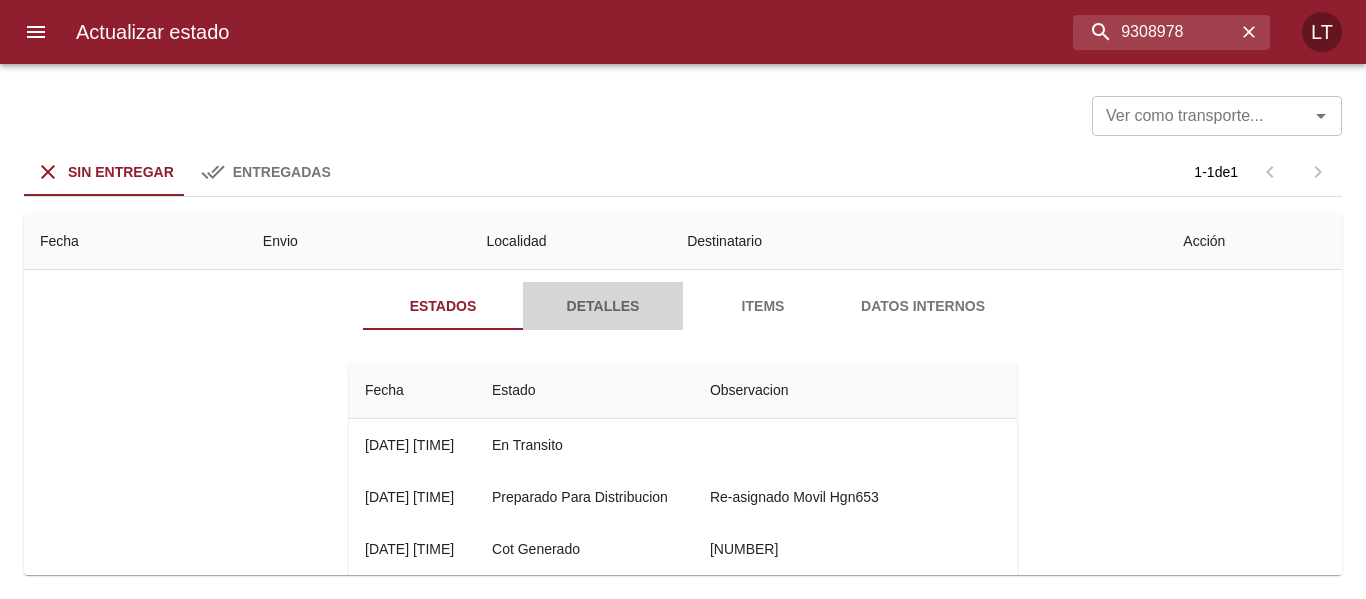 click on "Detalles" at bounding box center [603, 306] 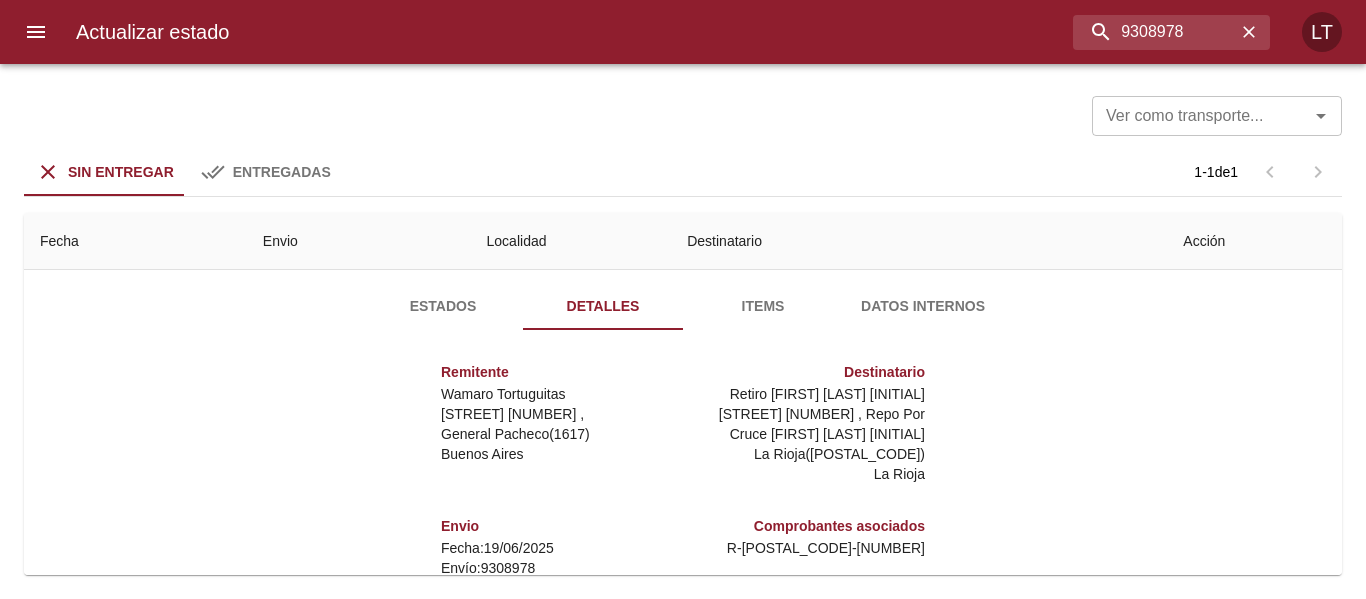 scroll, scrollTop: 10, scrollLeft: 0, axis: vertical 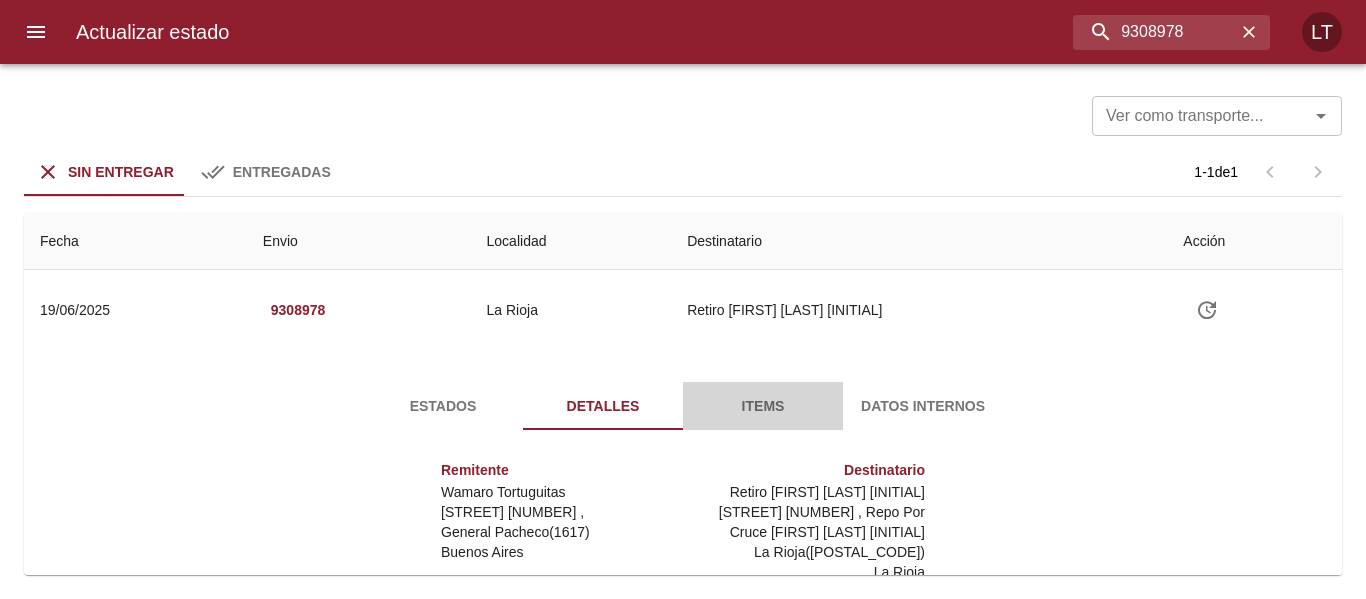 click on "Items" at bounding box center [763, 406] 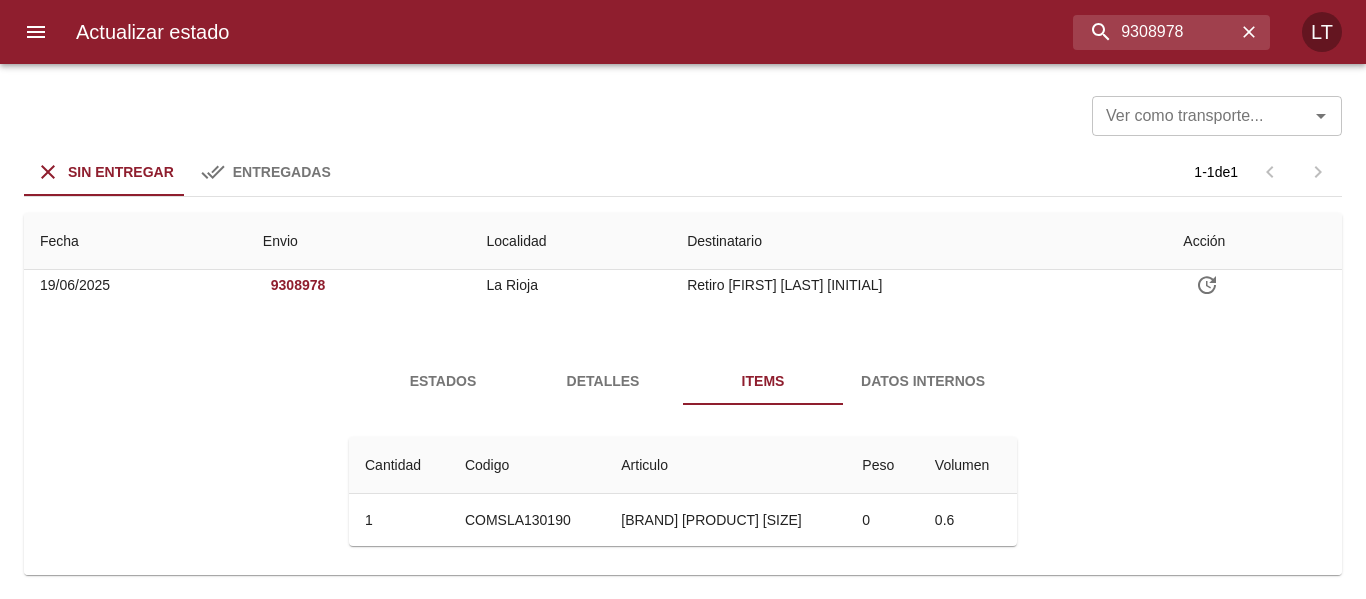 scroll, scrollTop: 37, scrollLeft: 0, axis: vertical 